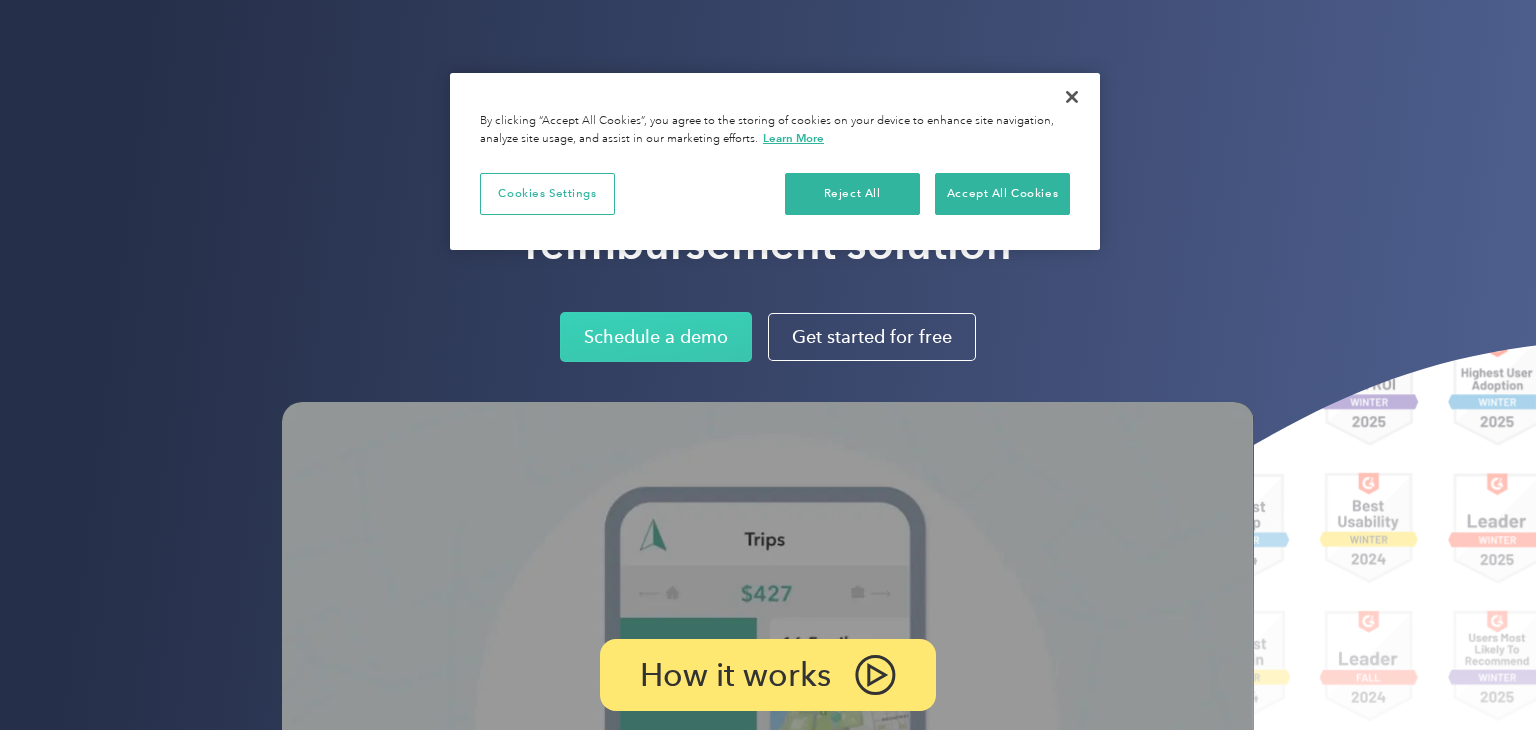 scroll, scrollTop: 0, scrollLeft: 0, axis: both 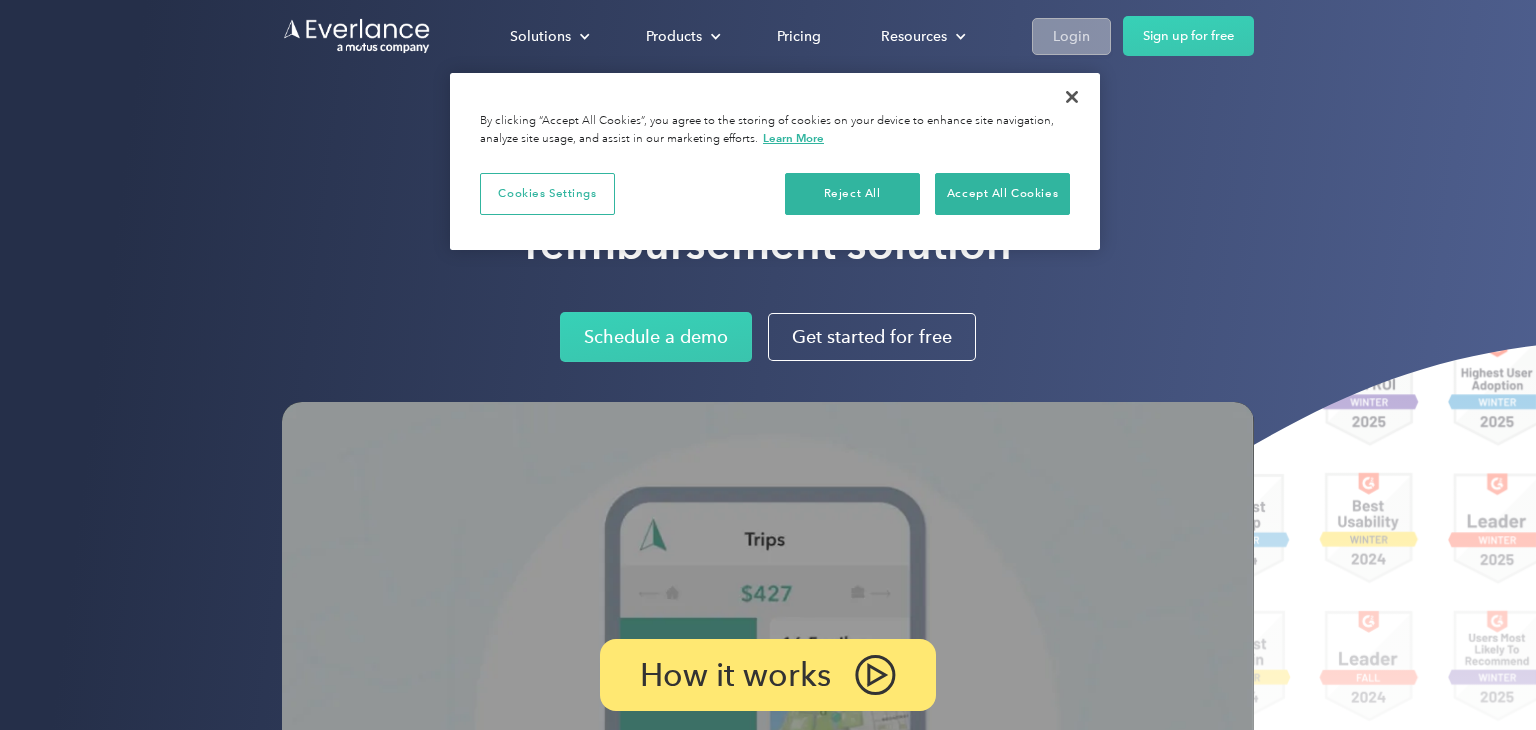 click on "Login" at bounding box center (1071, 36) 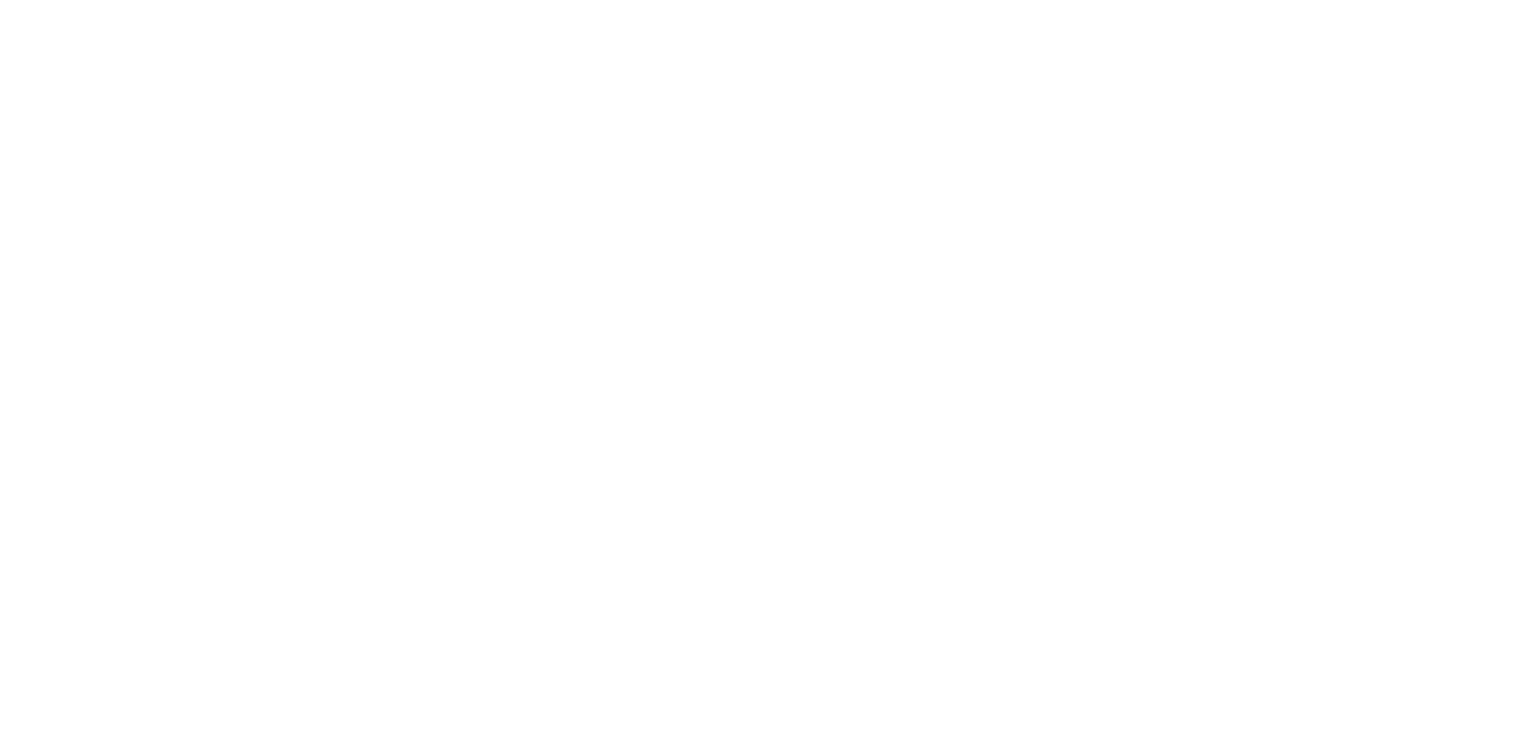 scroll, scrollTop: 0, scrollLeft: 0, axis: both 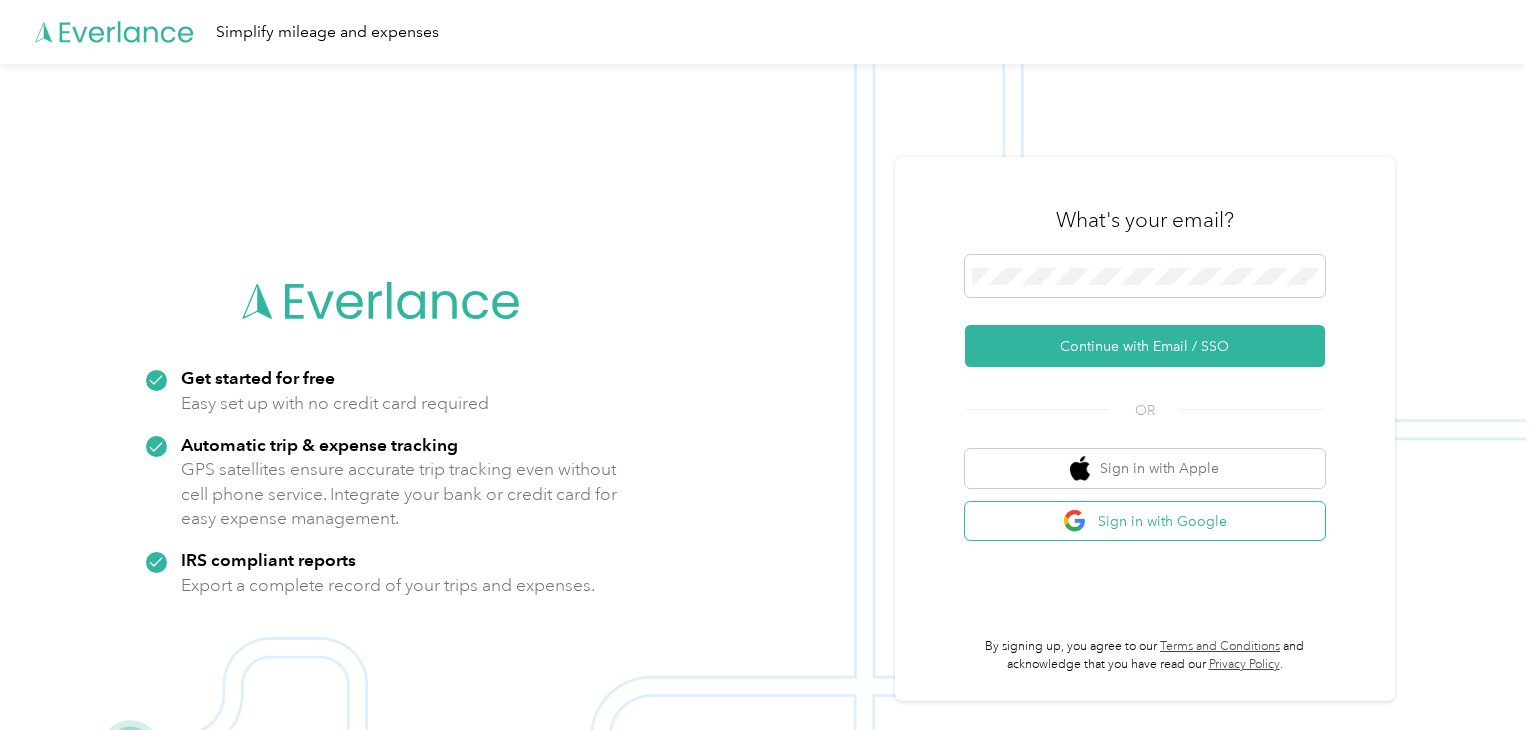 click on "Sign in with Google" at bounding box center [1145, 521] 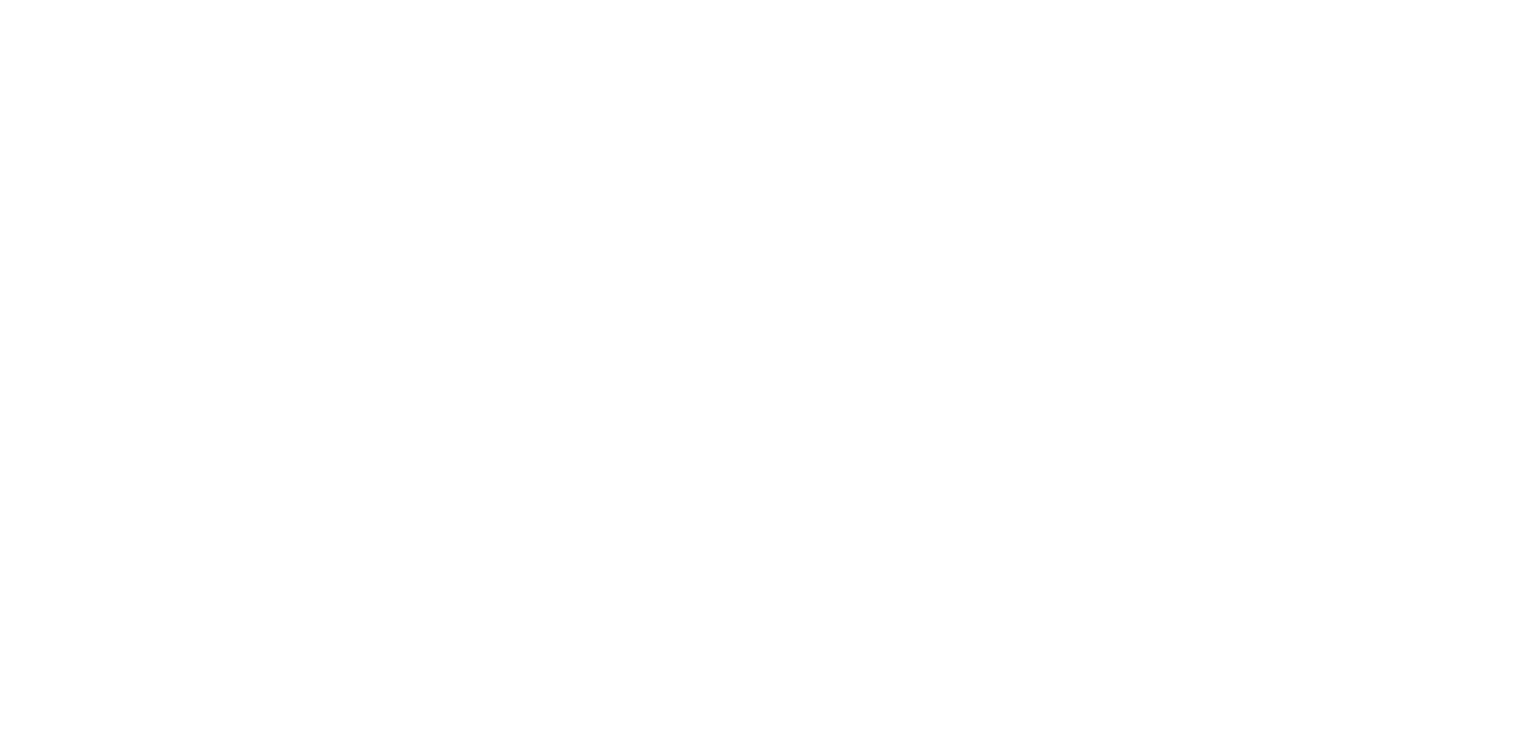 scroll, scrollTop: 0, scrollLeft: 0, axis: both 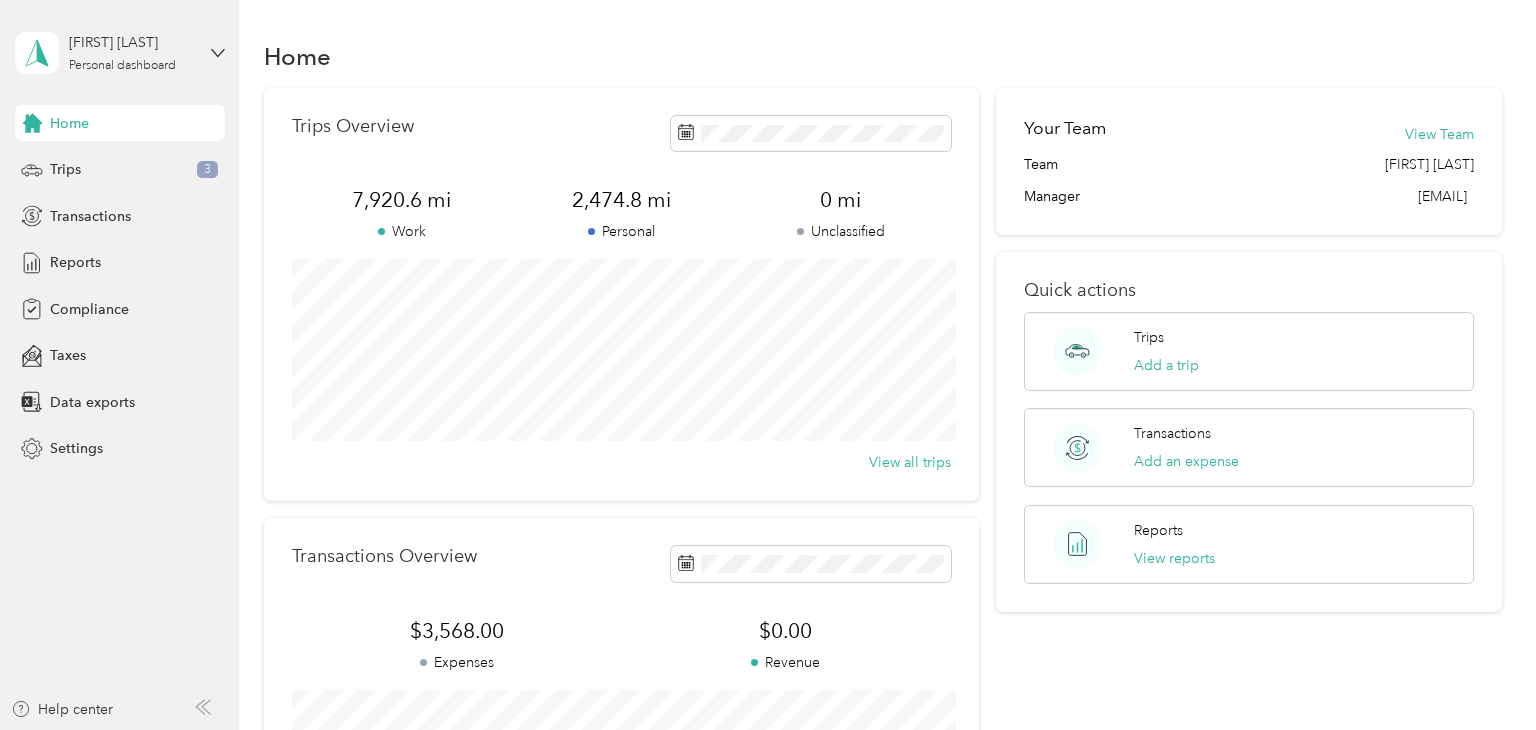 click on "Home" at bounding box center (883, 56) 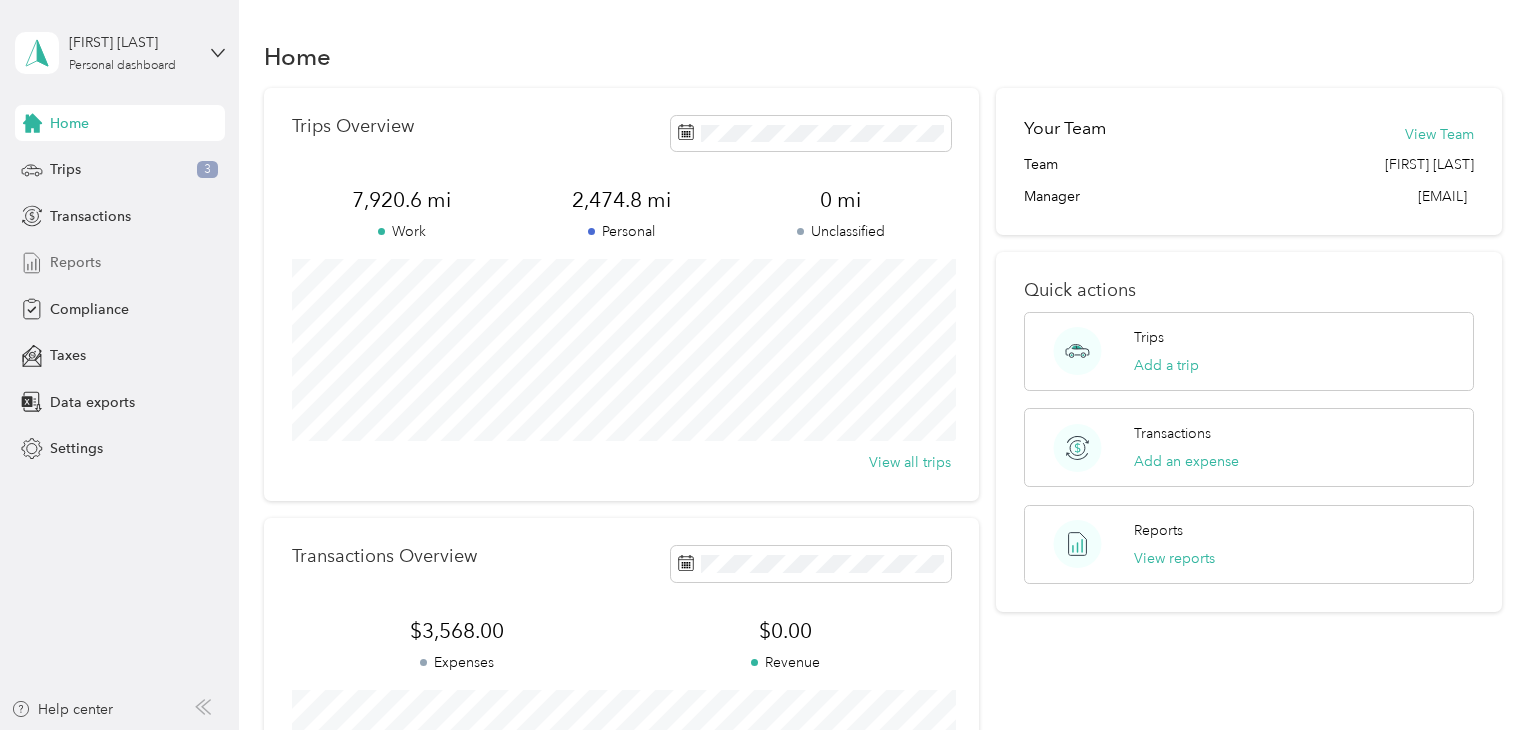 click on "Reports" at bounding box center (75, 262) 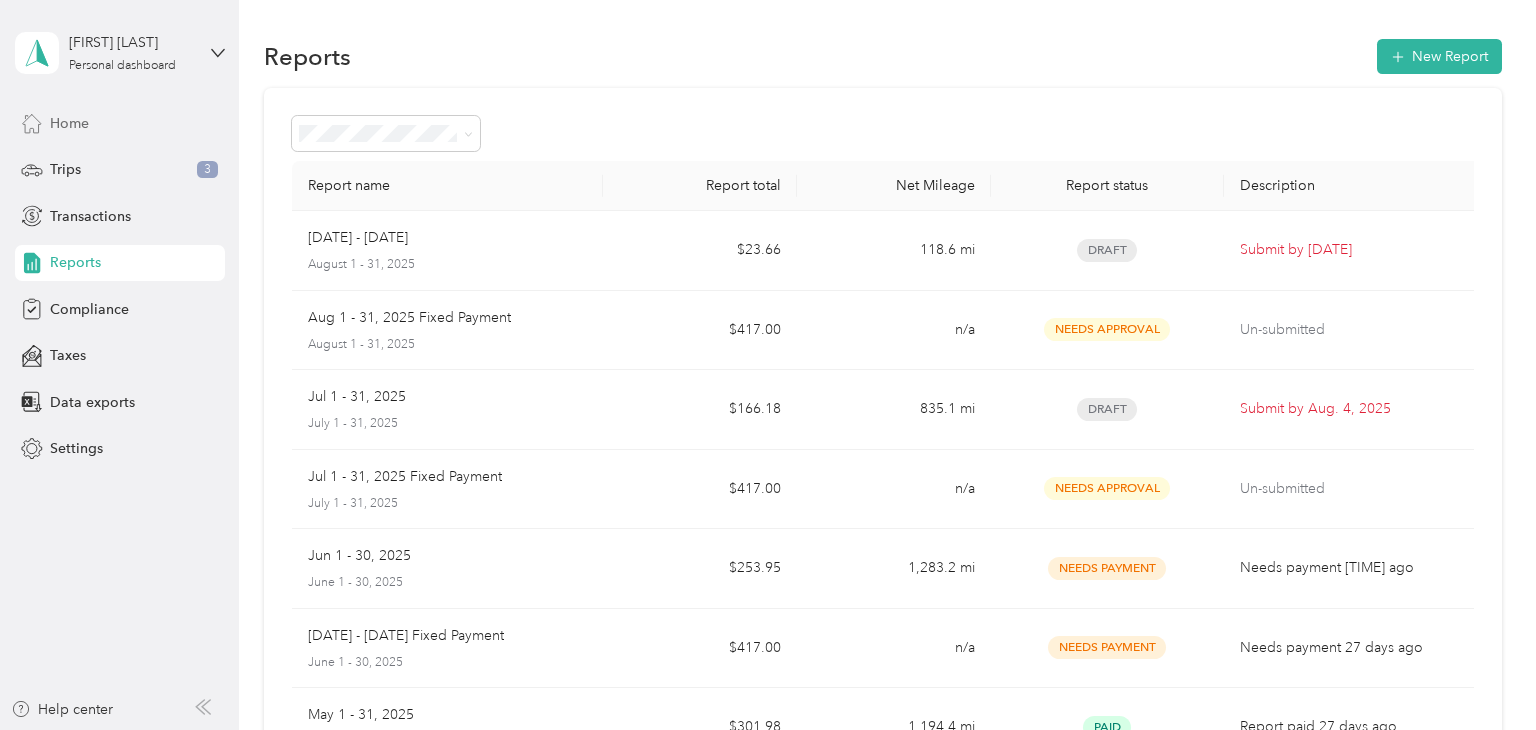 click on "Home" at bounding box center [120, 123] 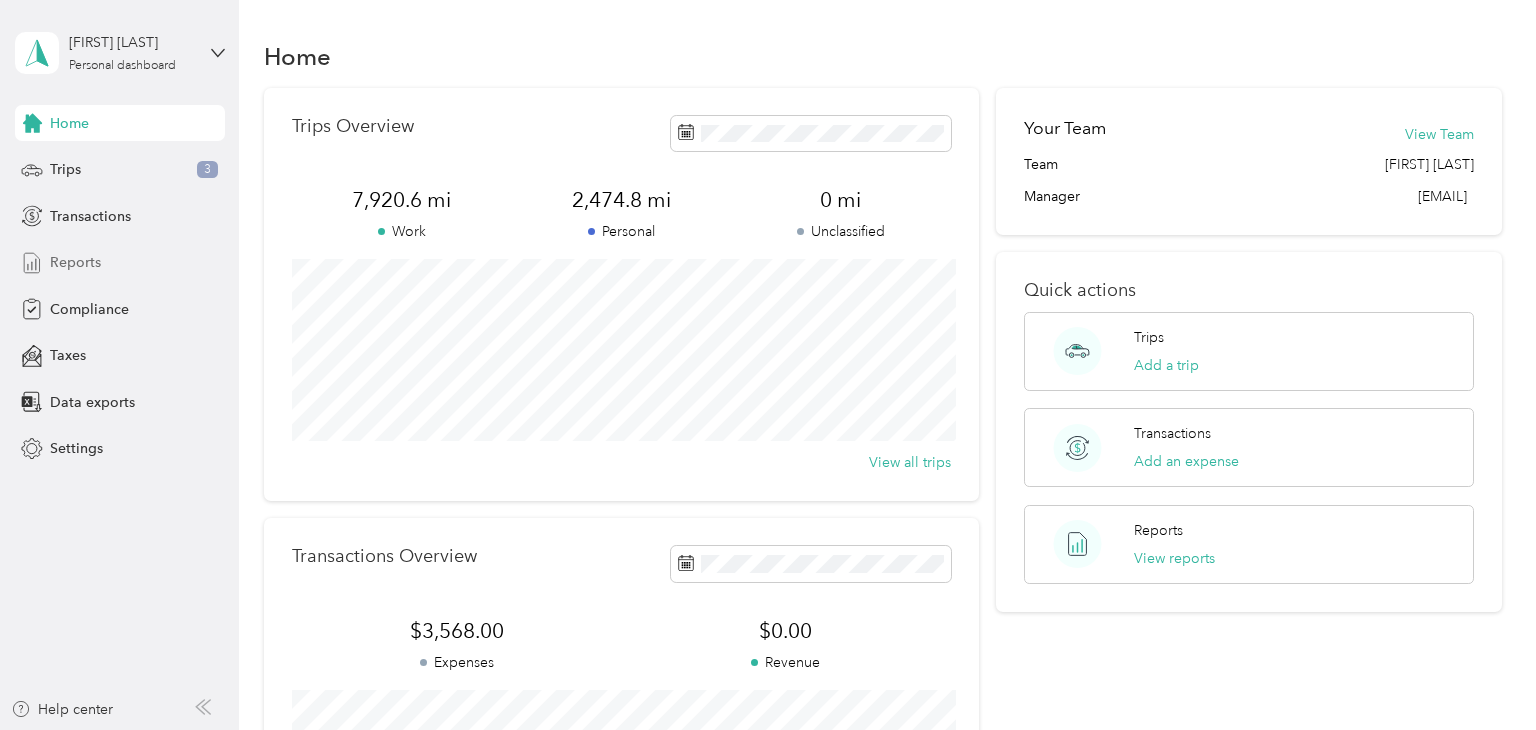 click on "Reports" at bounding box center (120, 263) 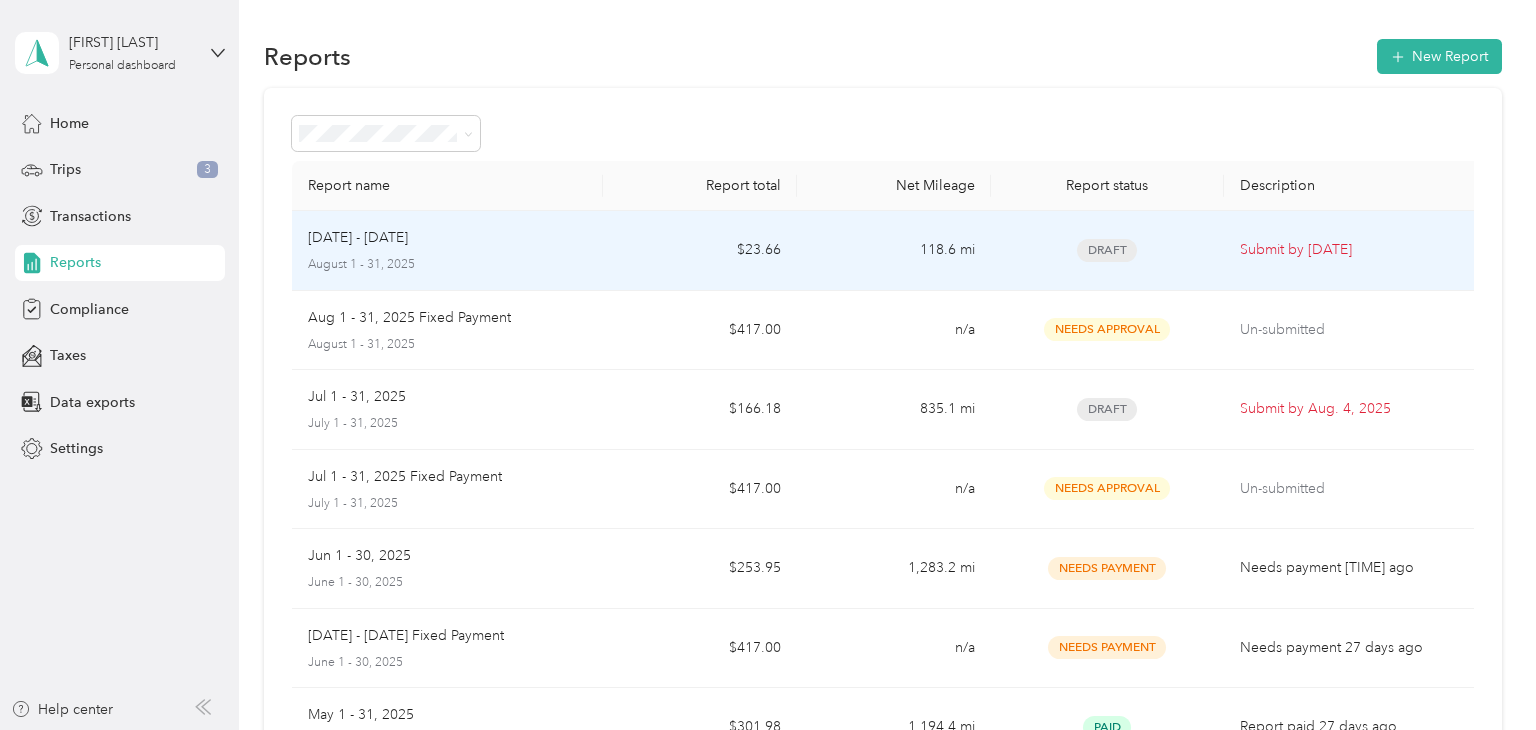 click on "[DATE] - [DATE]" at bounding box center (447, 238) 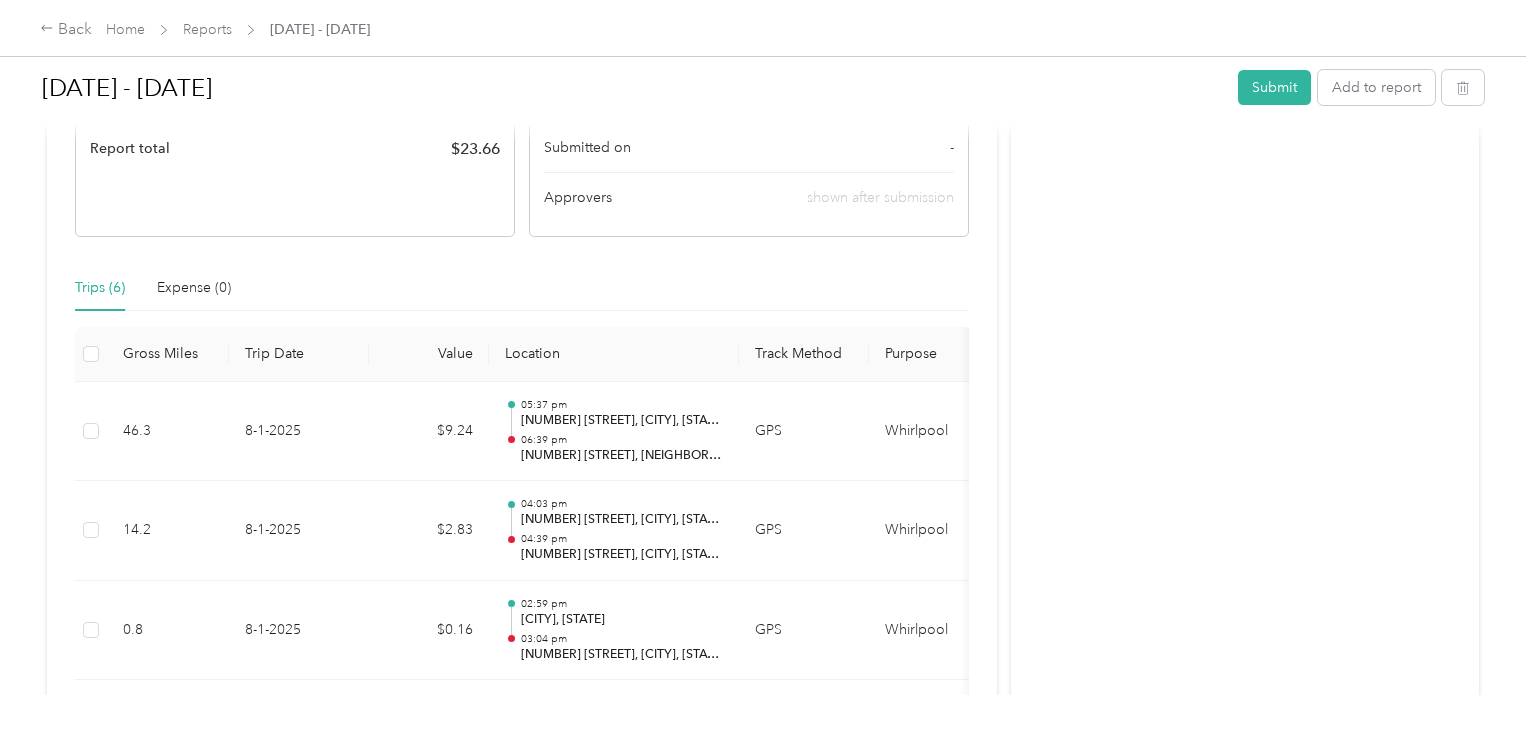 scroll, scrollTop: 0, scrollLeft: 0, axis: both 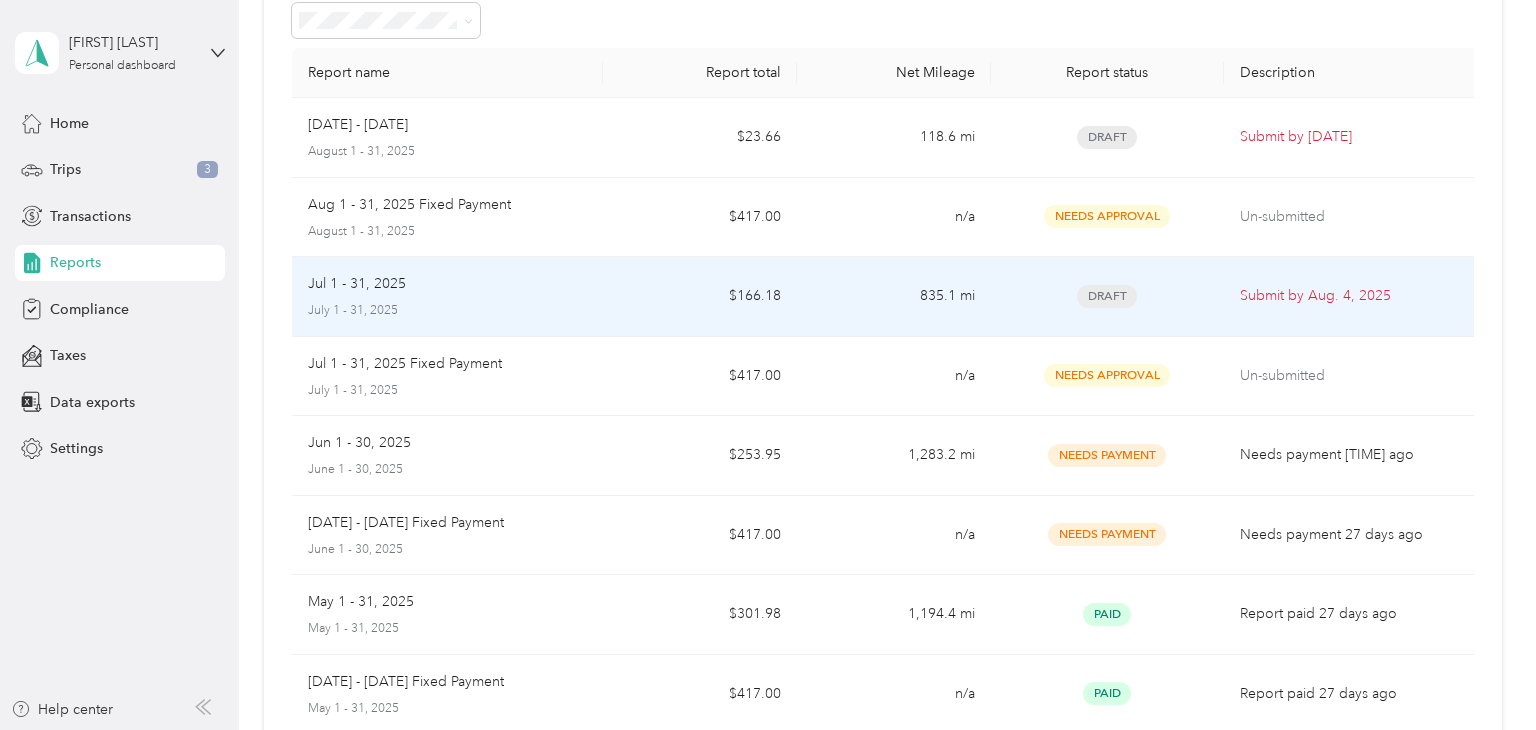 click on "835.1 mi" at bounding box center [894, 297] 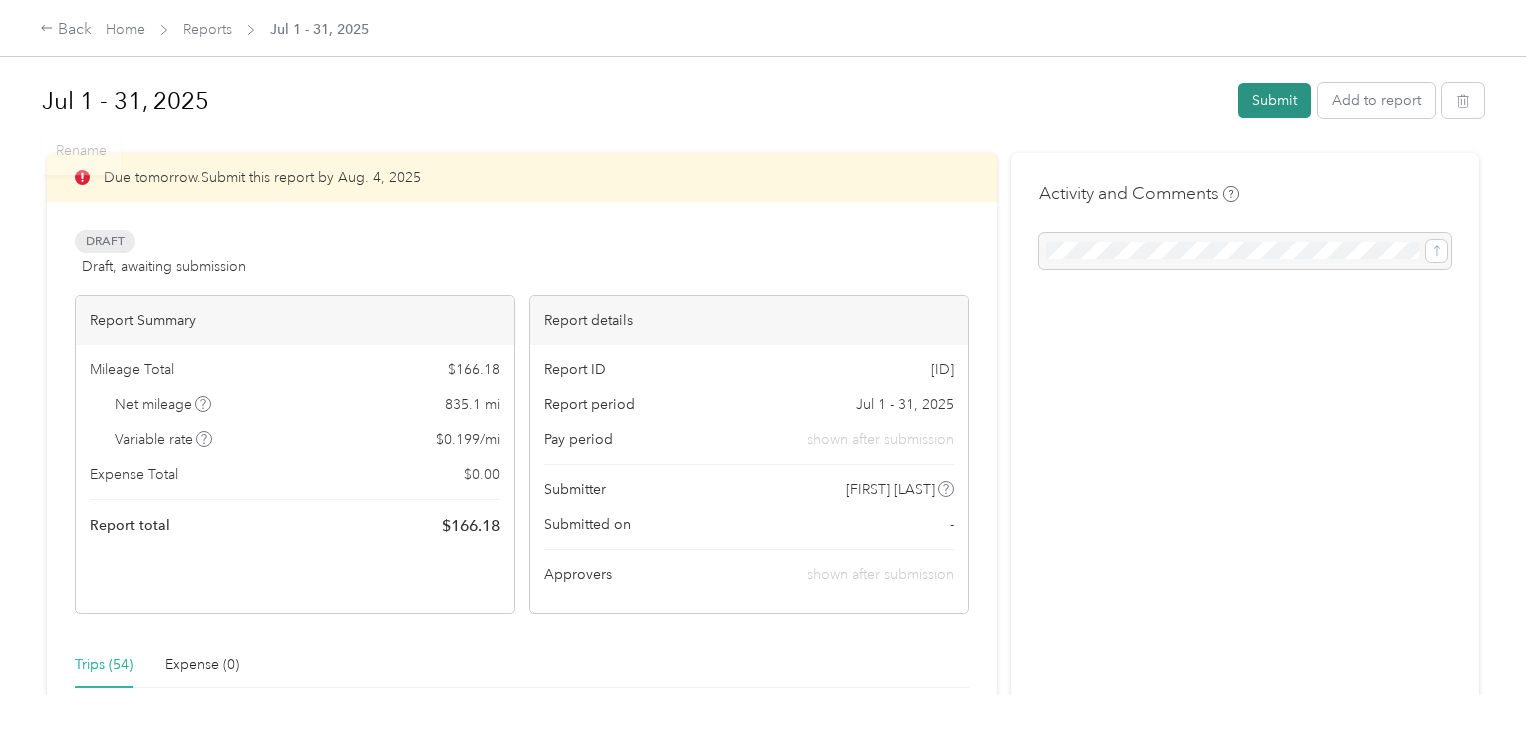 click on "Submit" at bounding box center (1274, 100) 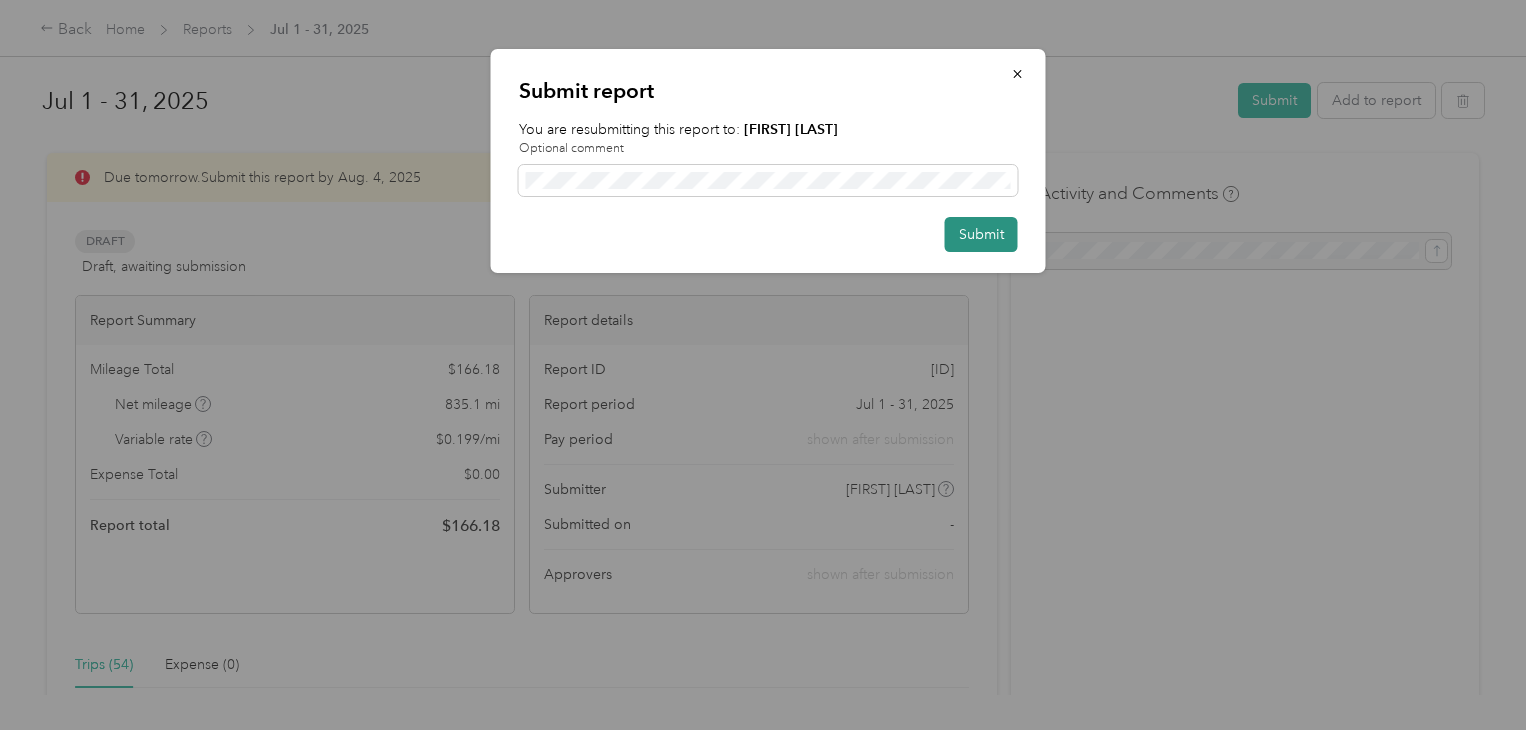 click on "Submit" at bounding box center (981, 234) 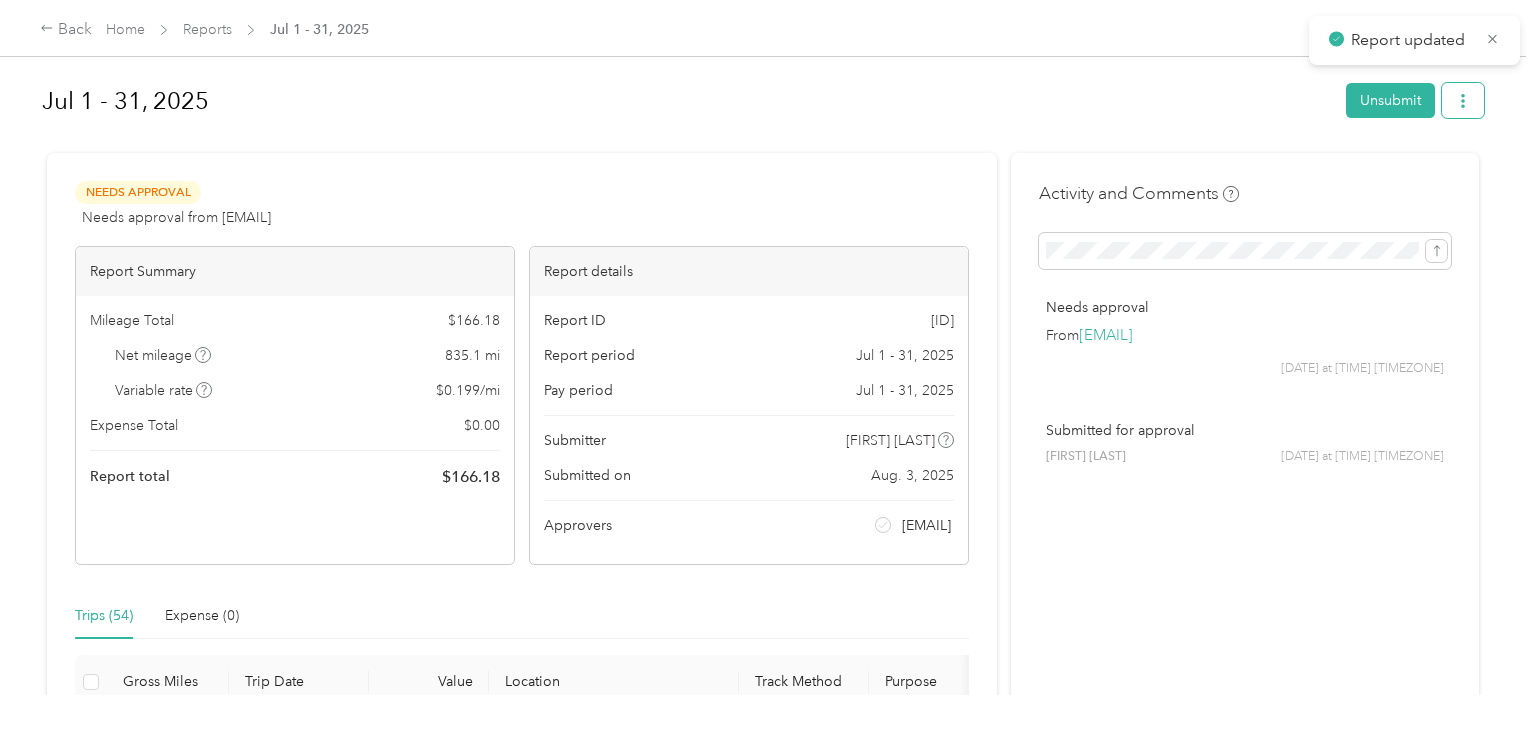click at bounding box center (1463, 100) 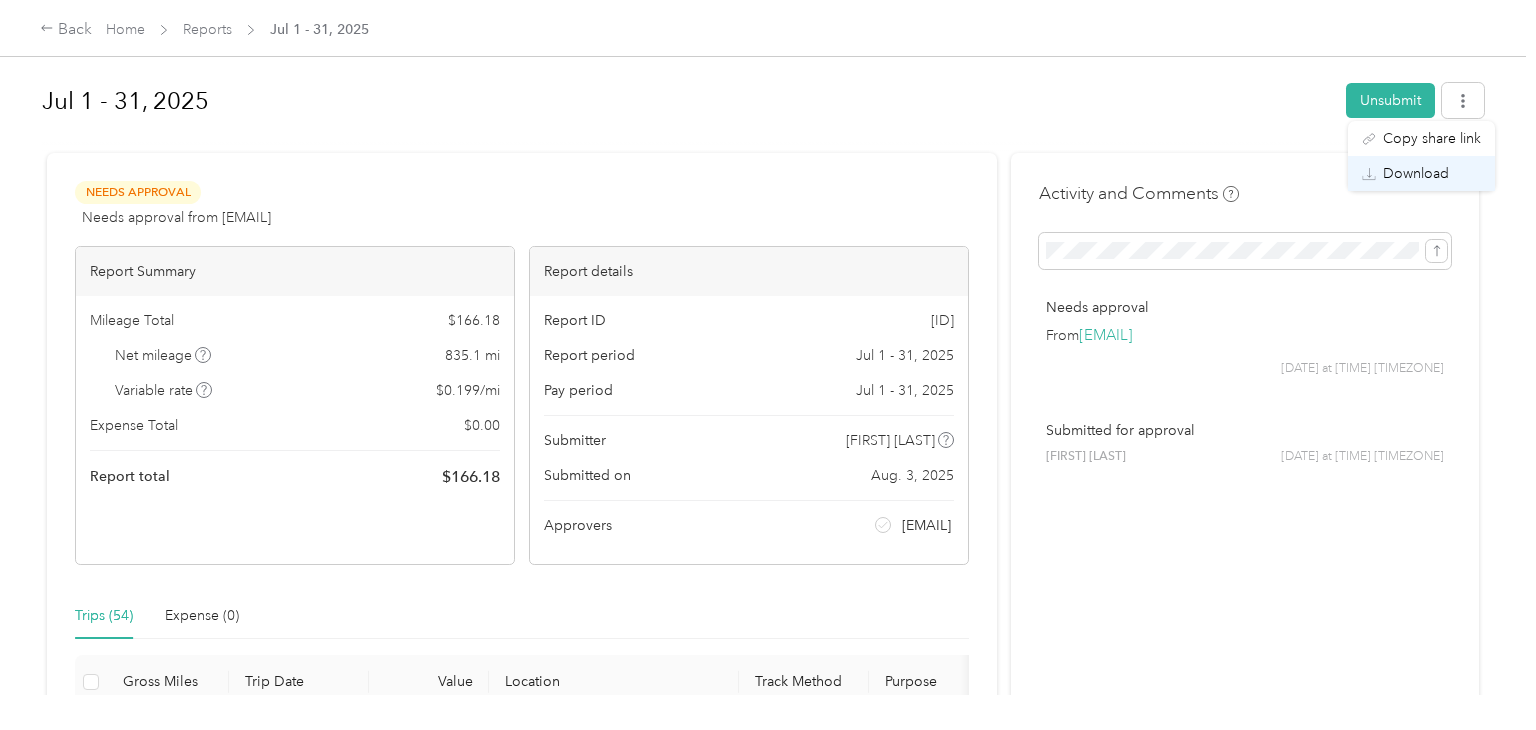 click on "Download" at bounding box center (1416, 173) 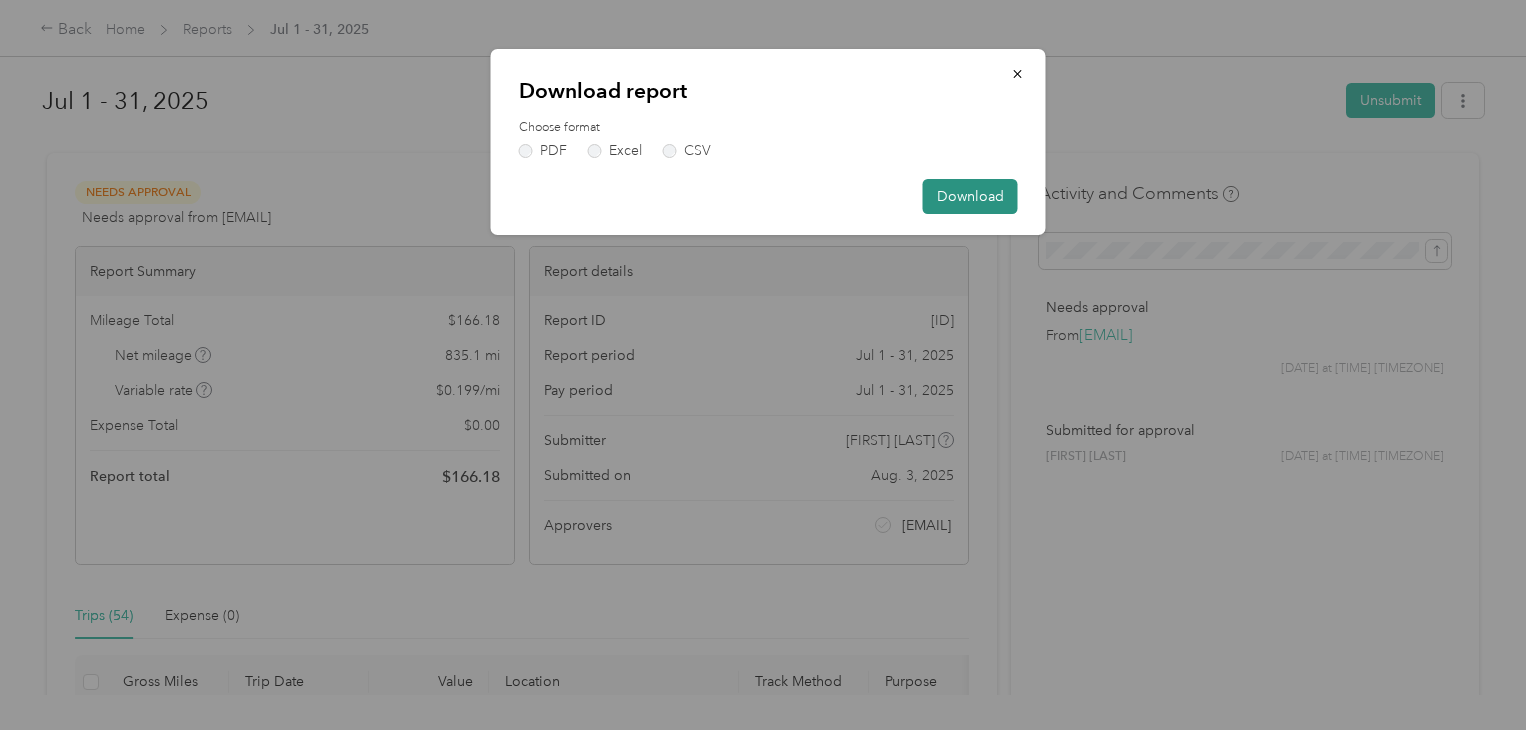 click on "Download" at bounding box center [970, 196] 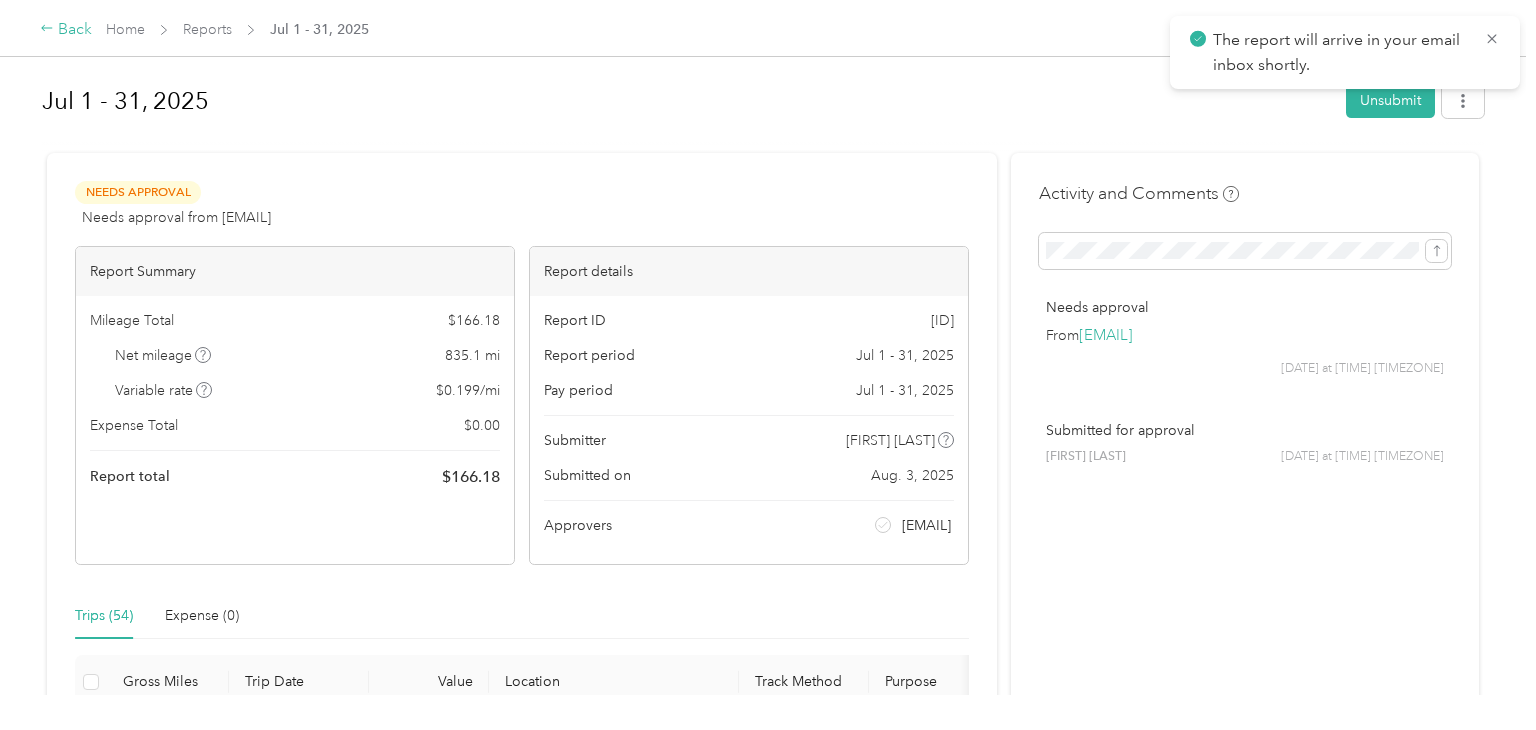 click on "Back" at bounding box center (66, 30) 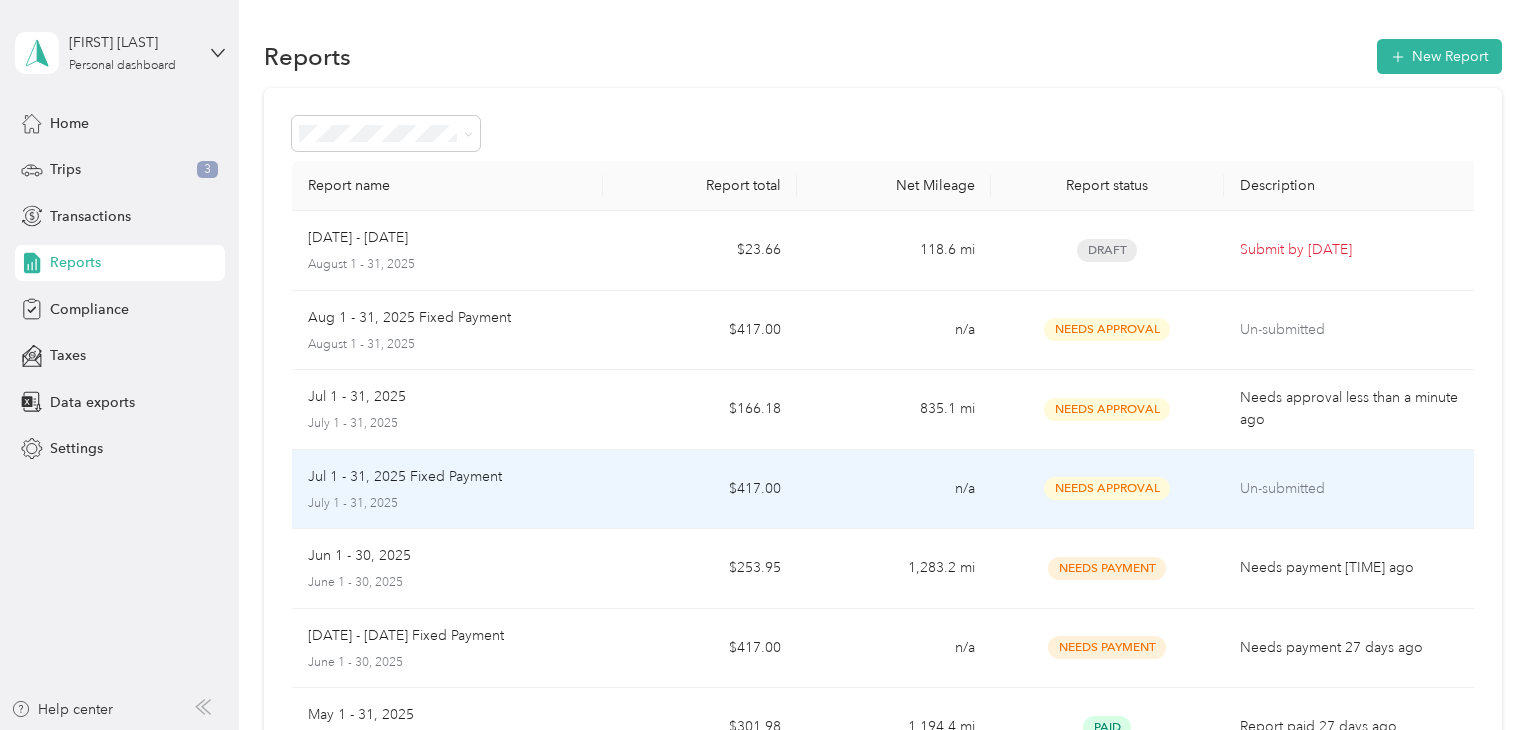 click on "July 1 - 31, 2025" at bounding box center [447, 504] 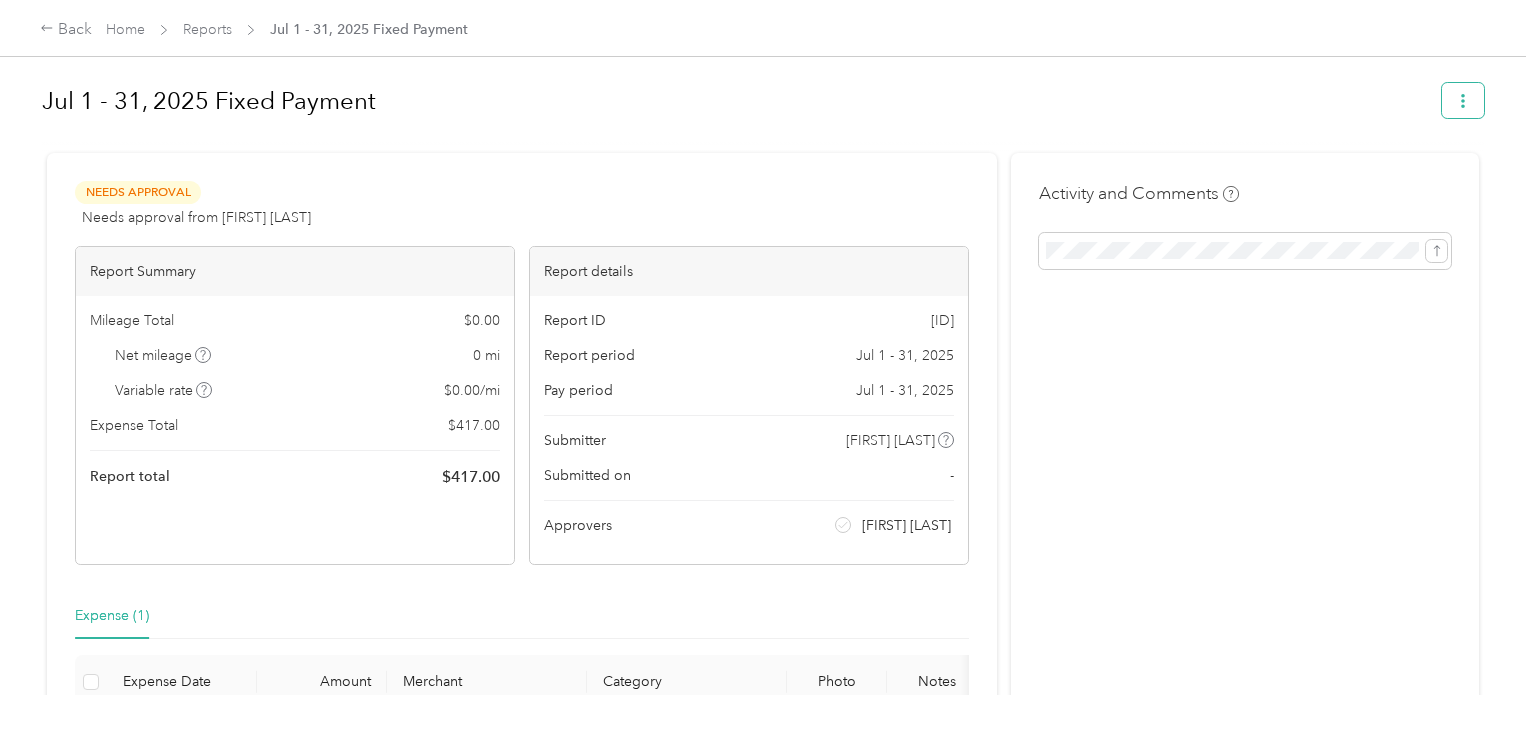 click at bounding box center (1463, 100) 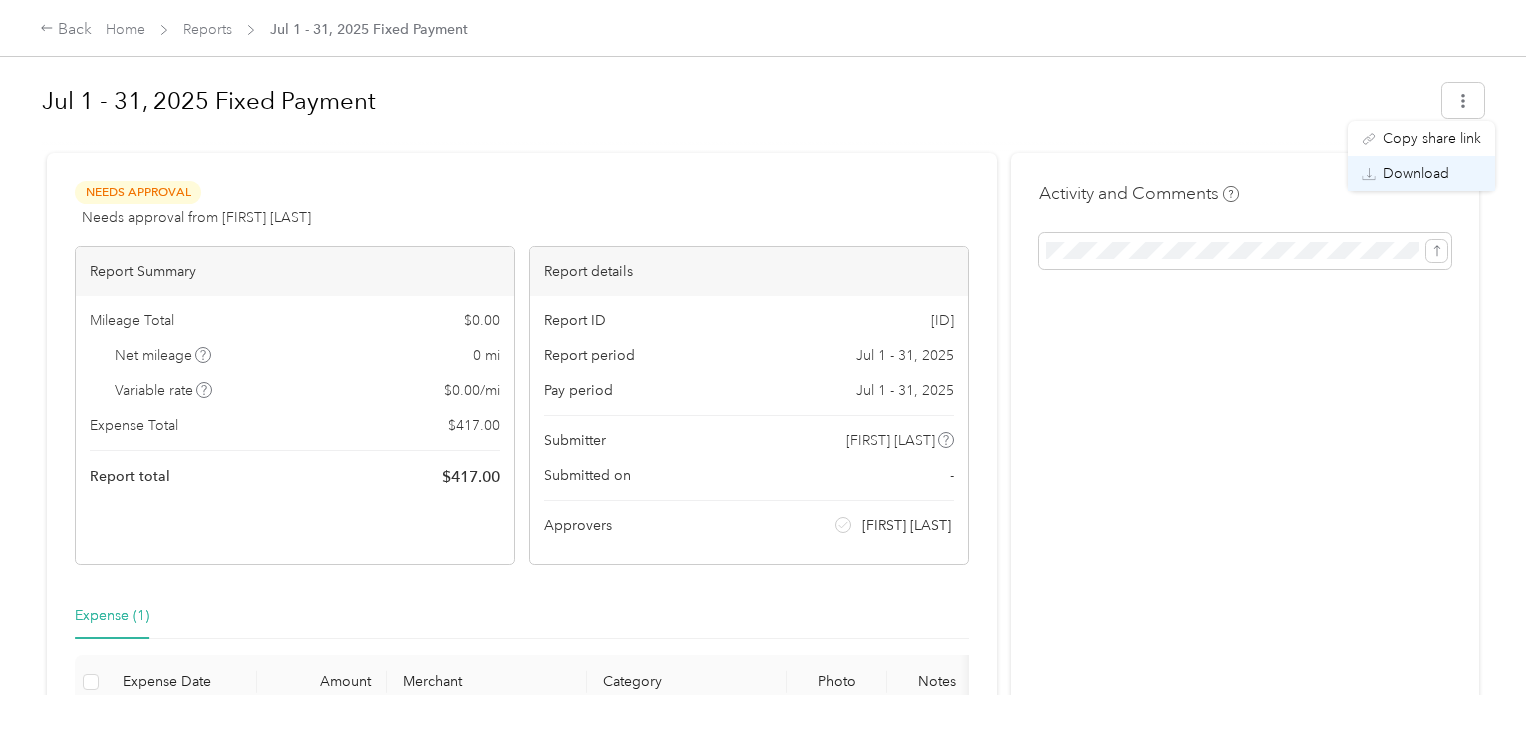 click on "Download" at bounding box center [1416, 173] 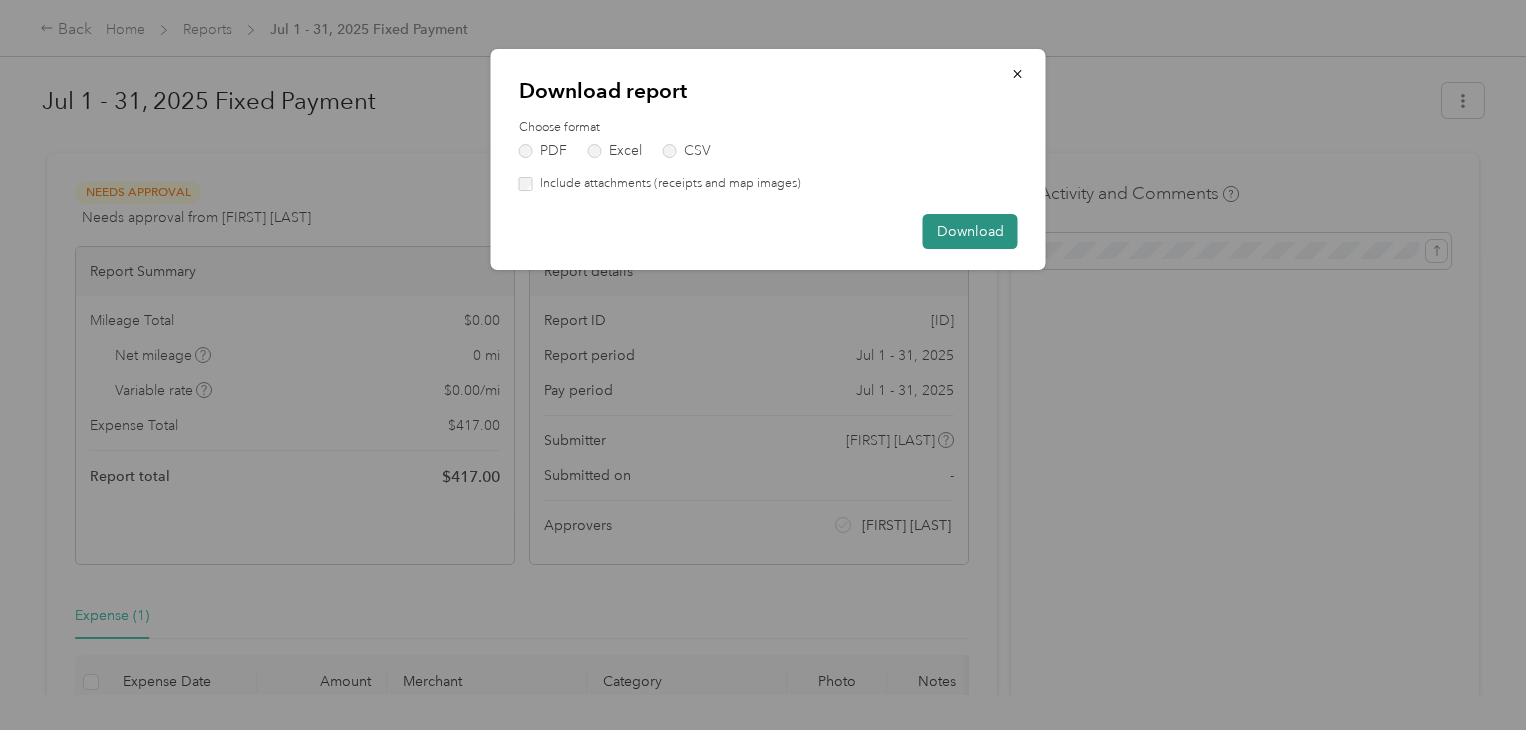 click on "Download" at bounding box center [970, 231] 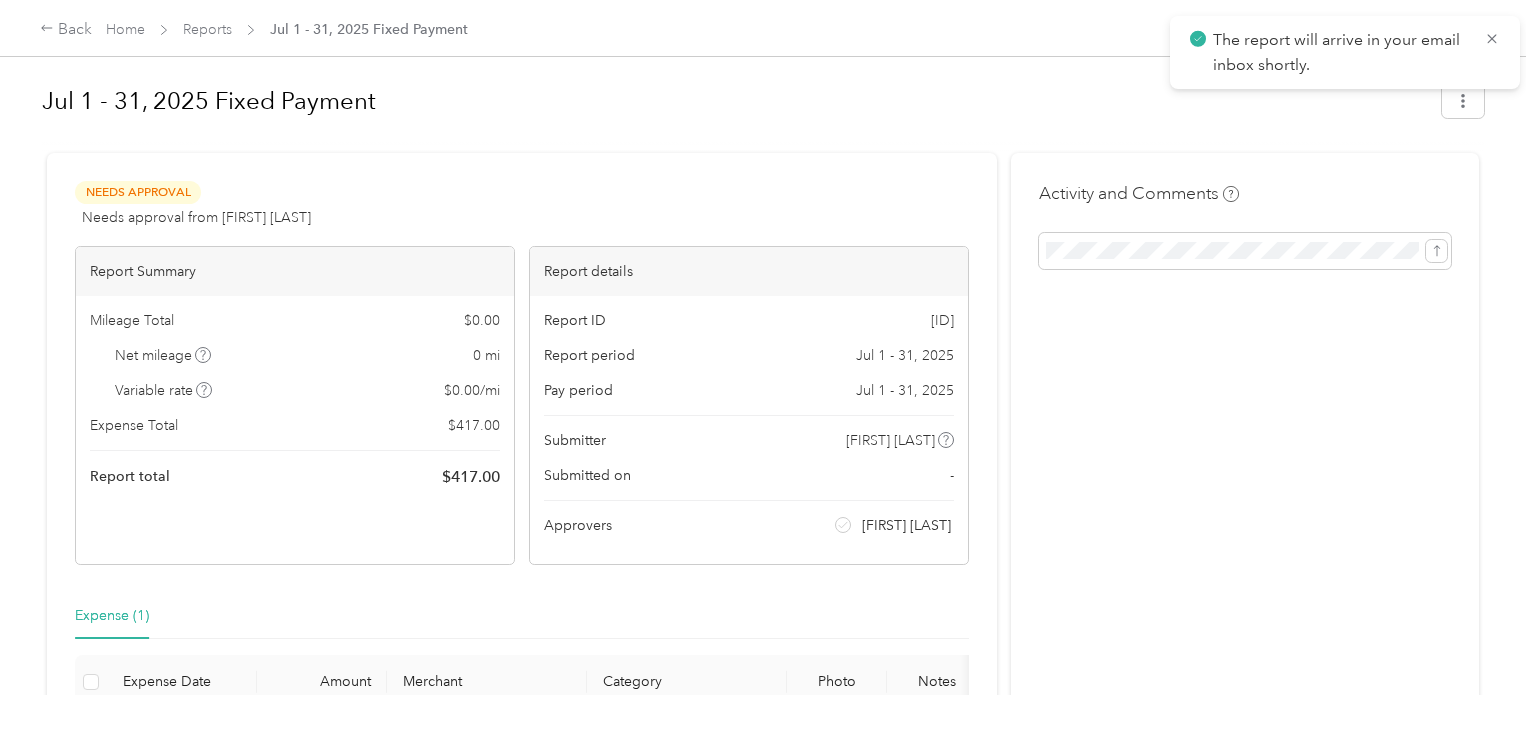 click on "Jul 1 - 31, 2025 Fixed Payment" at bounding box center [735, 101] 